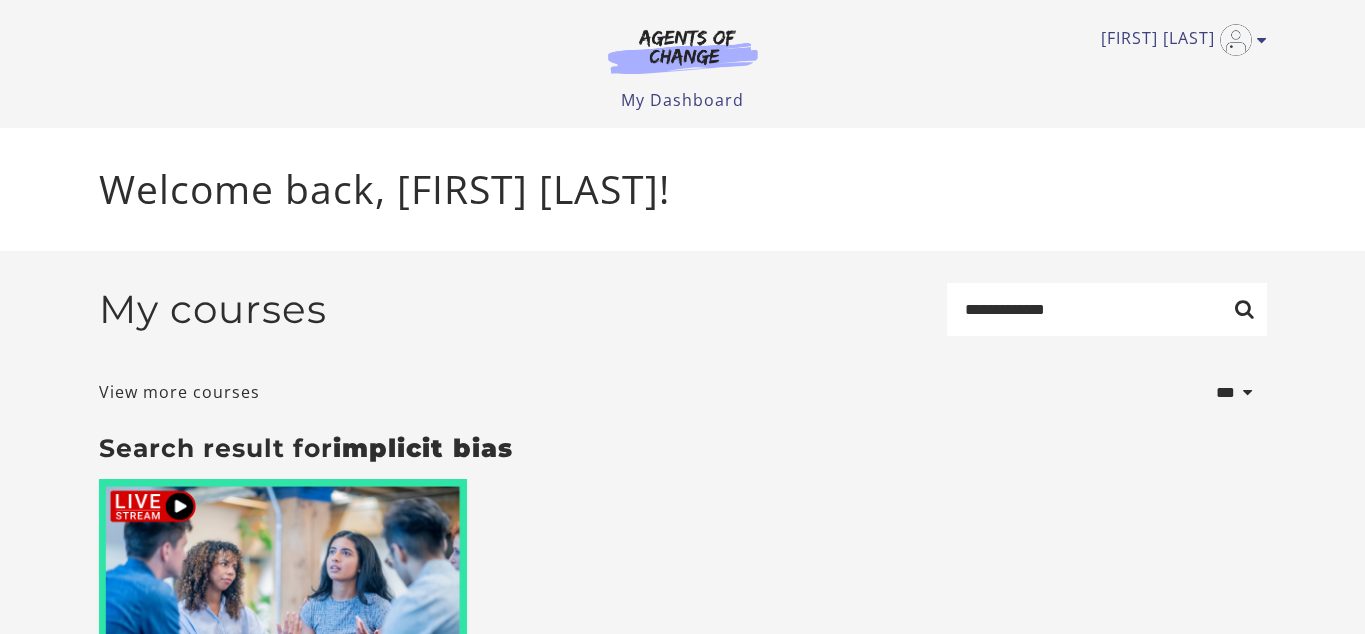 scroll, scrollTop: 0, scrollLeft: 0, axis: both 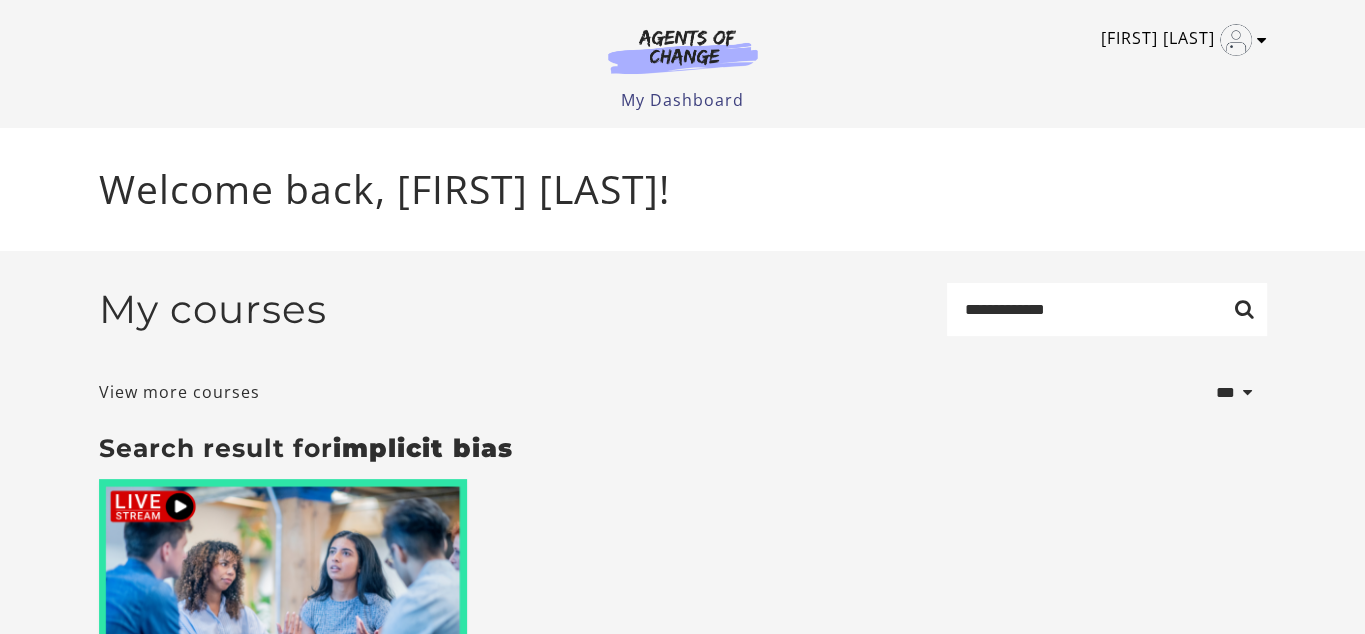 click on "[FIRST] [LAST]" at bounding box center [1179, 40] 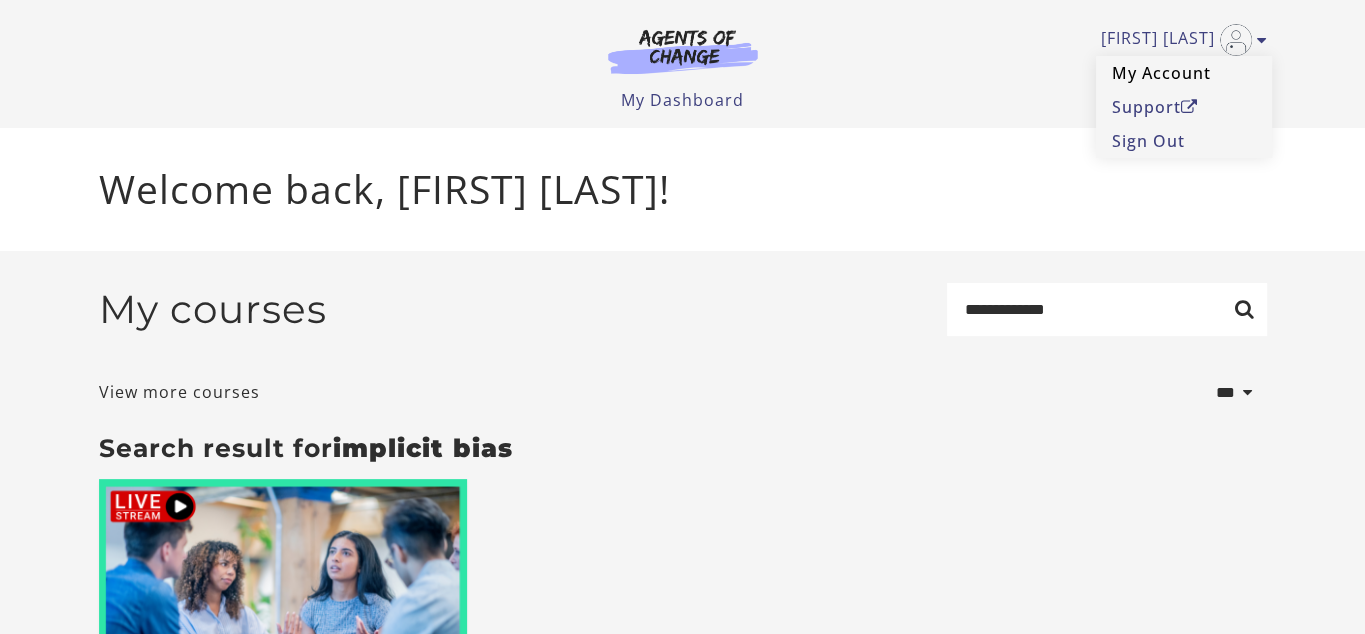 click on "My Account" at bounding box center (1184, 73) 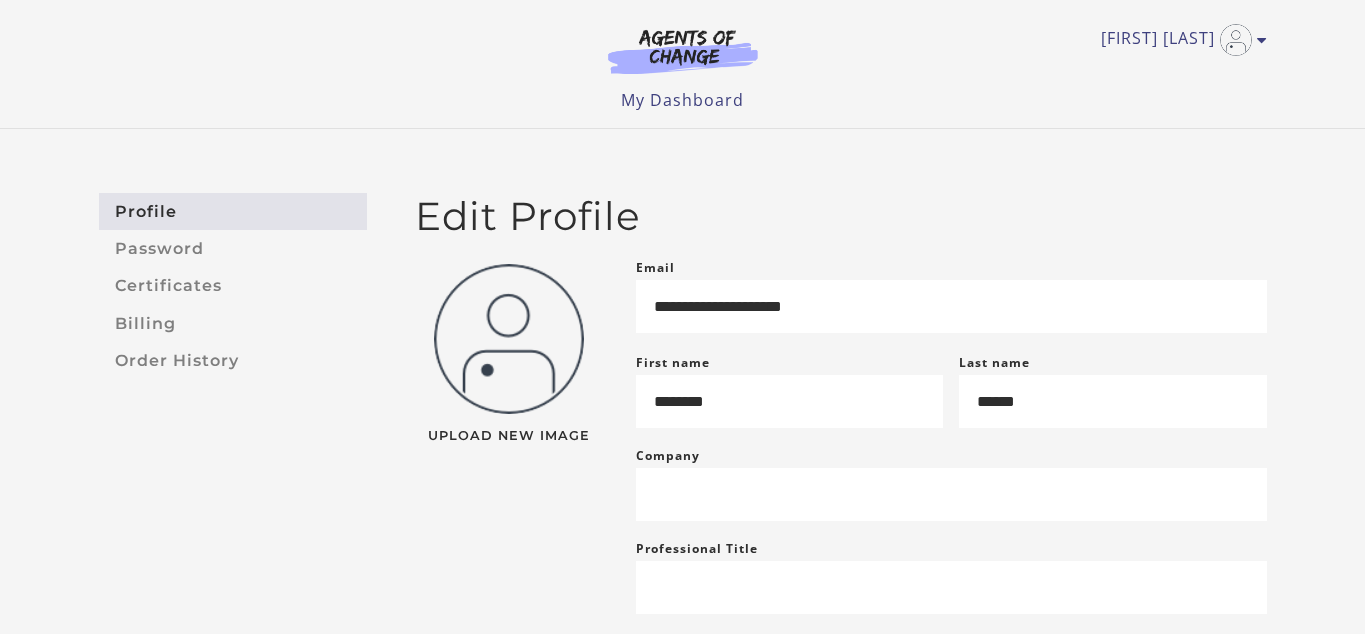 scroll, scrollTop: 0, scrollLeft: 0, axis: both 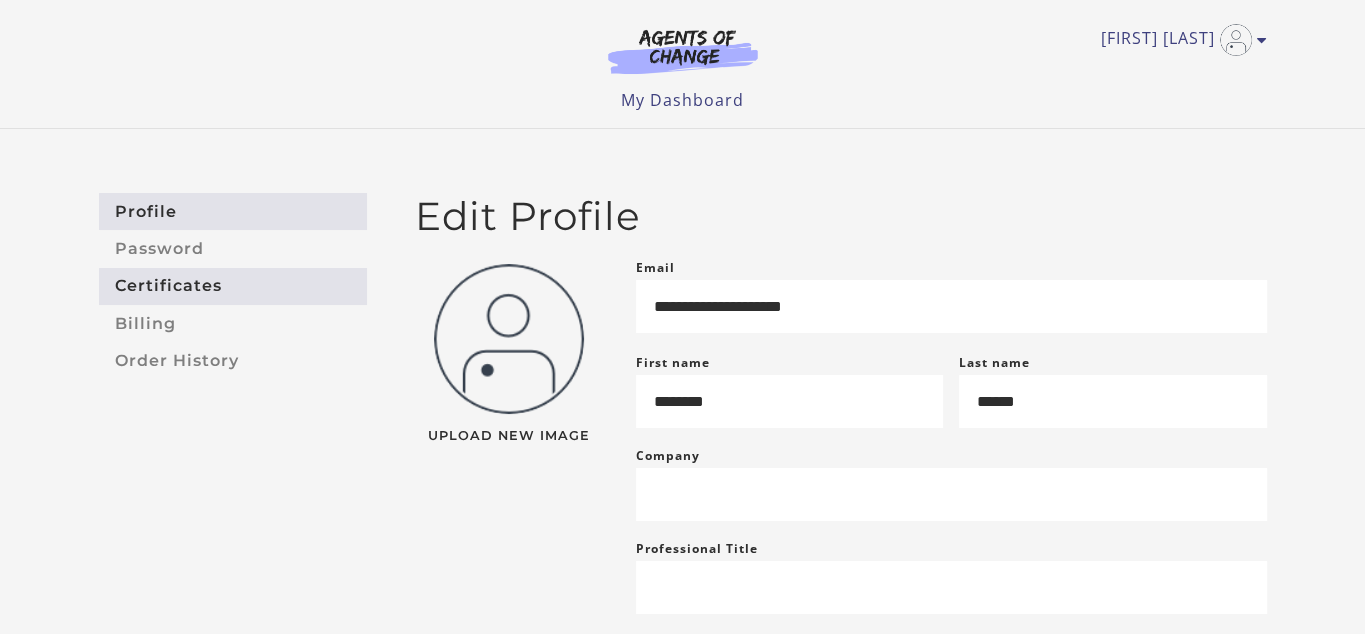 click on "Certificates" at bounding box center (233, 286) 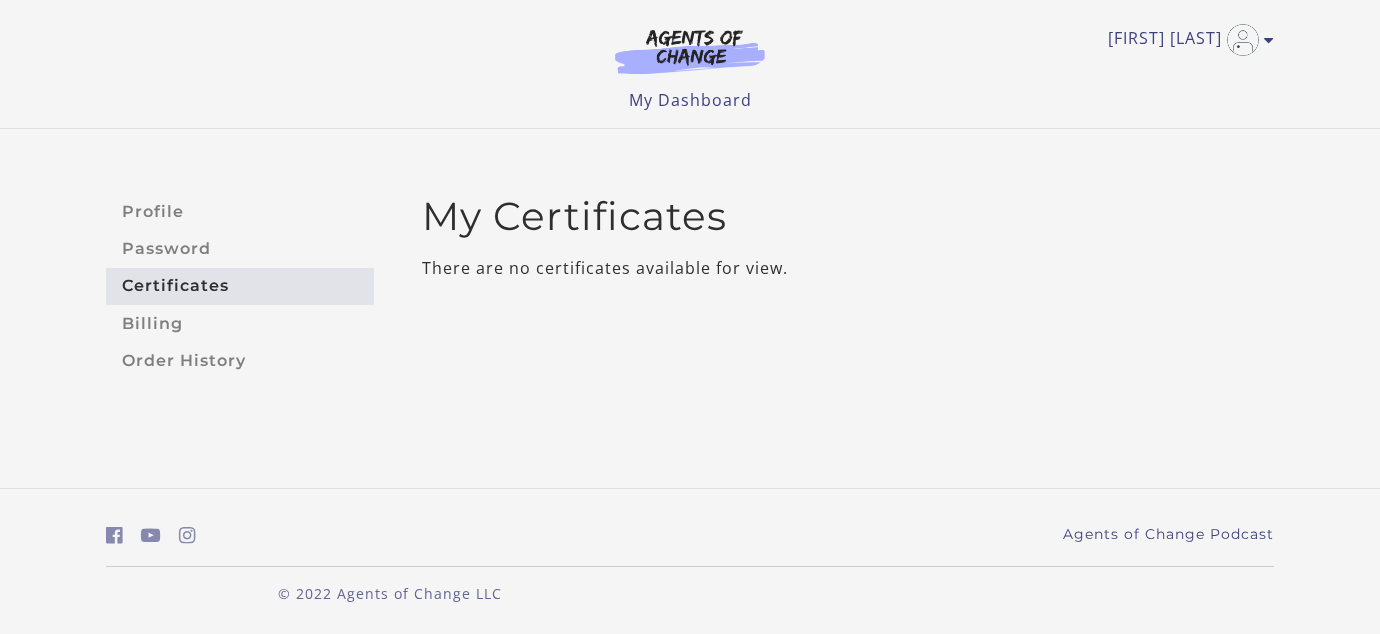 scroll, scrollTop: 0, scrollLeft: 0, axis: both 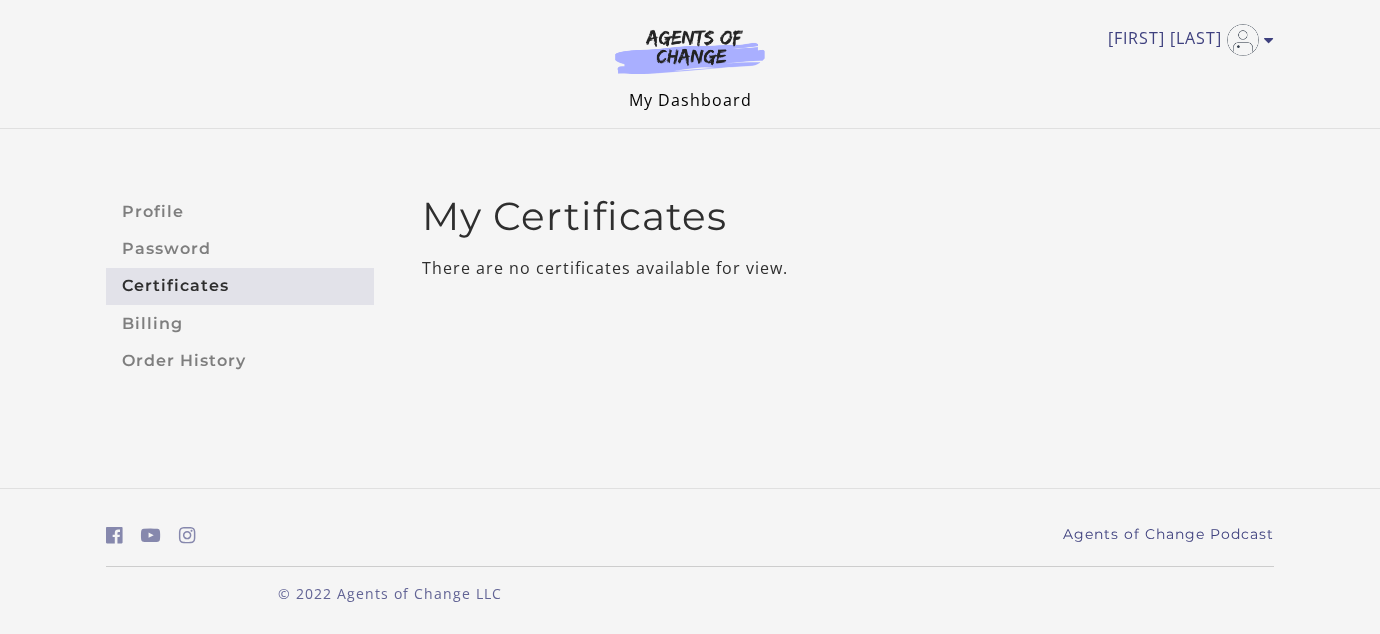 click on "My Dashboard" at bounding box center (690, 100) 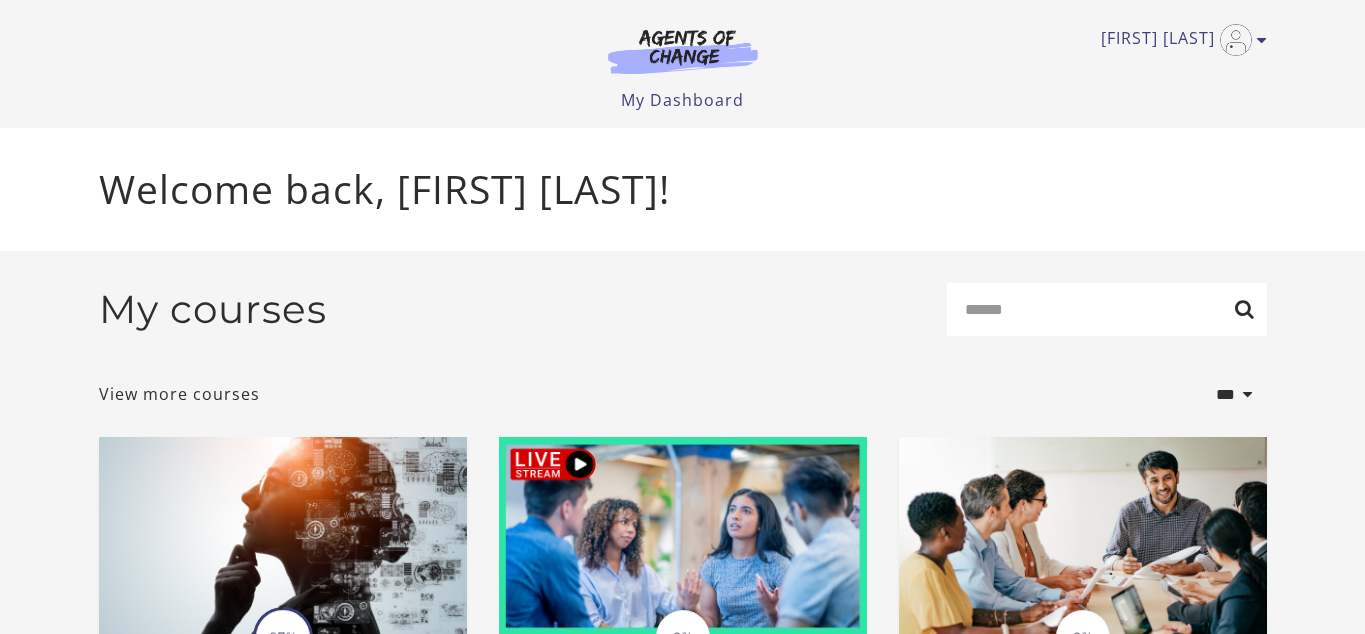 scroll, scrollTop: 0, scrollLeft: 0, axis: both 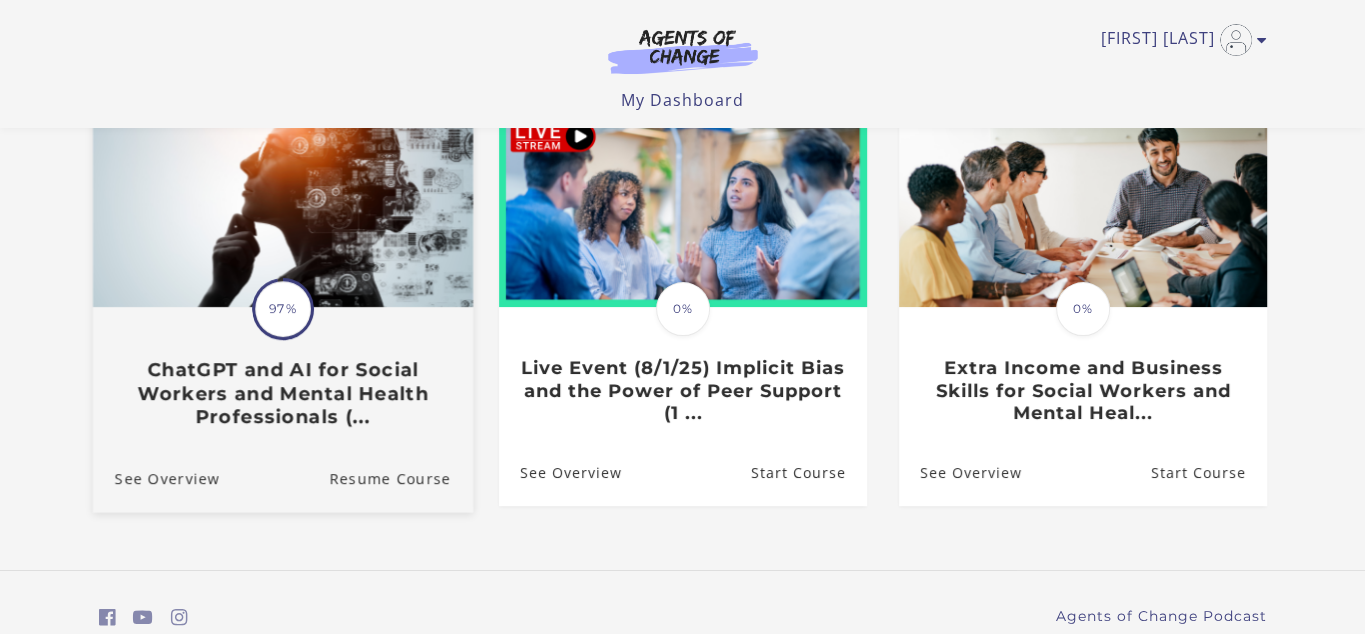 click on "ChatGPT and AI for Social Workers and Mental Health Professionals (..." at bounding box center (282, 394) 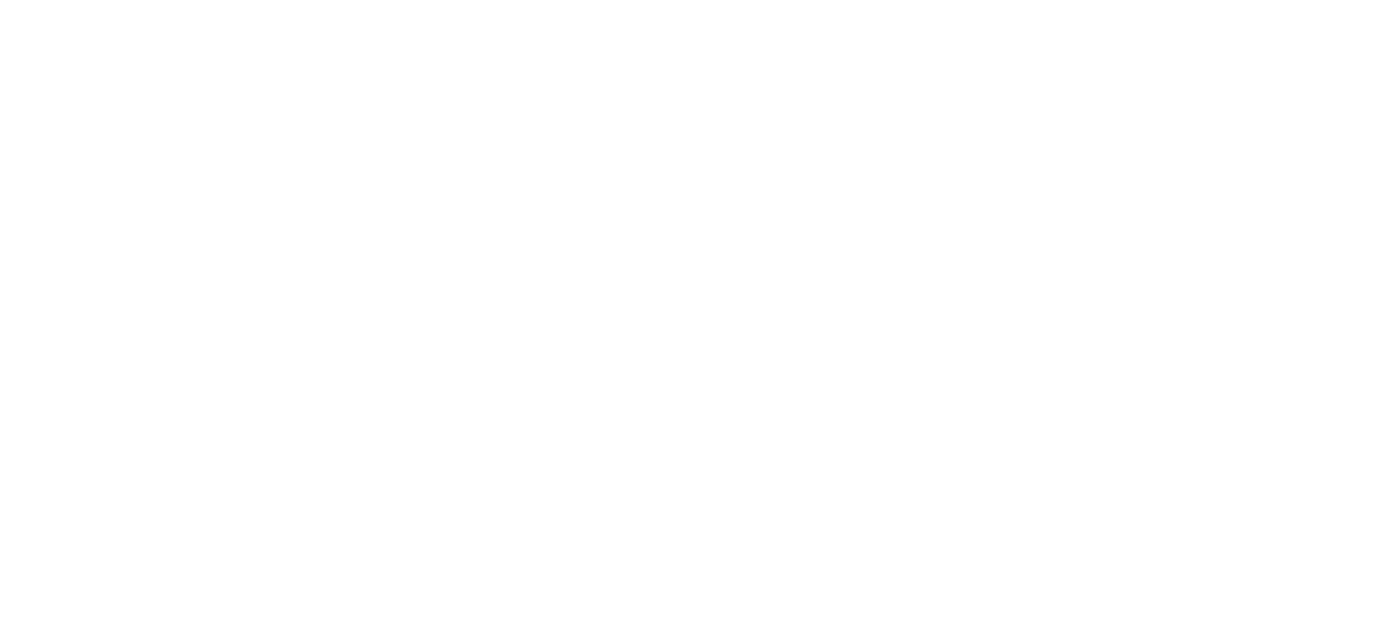 scroll, scrollTop: 0, scrollLeft: 0, axis: both 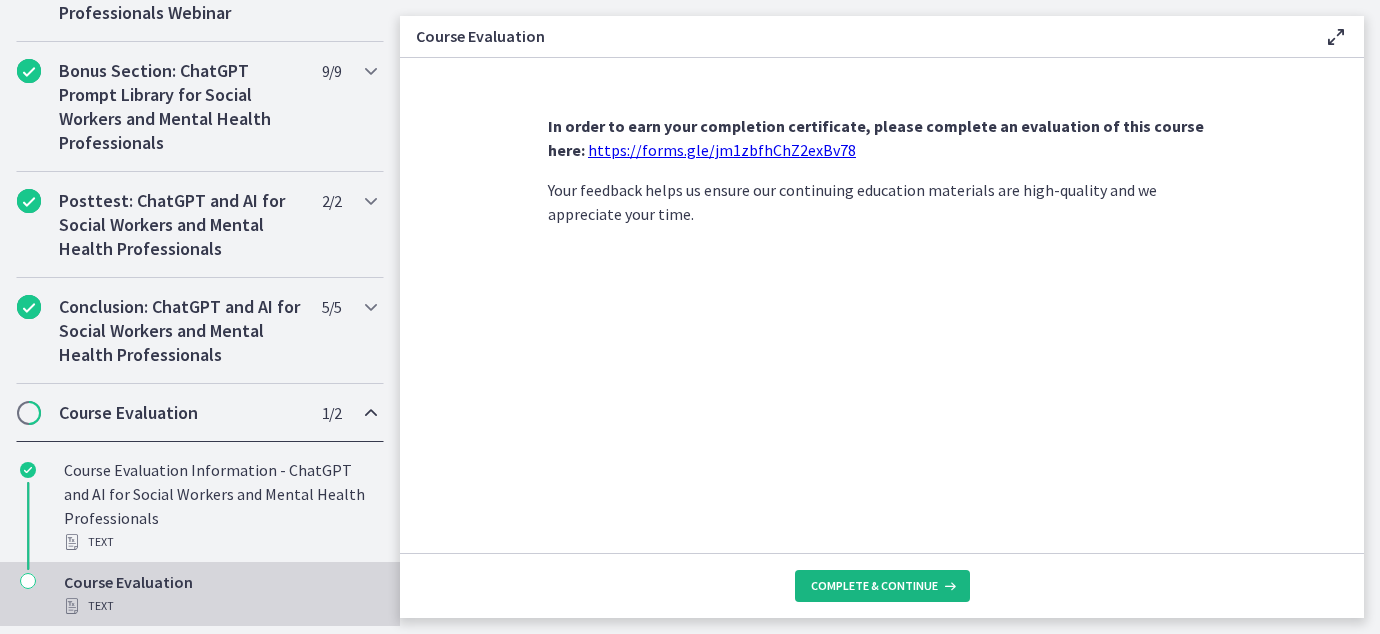 click on "Complete & continue" at bounding box center [874, 586] 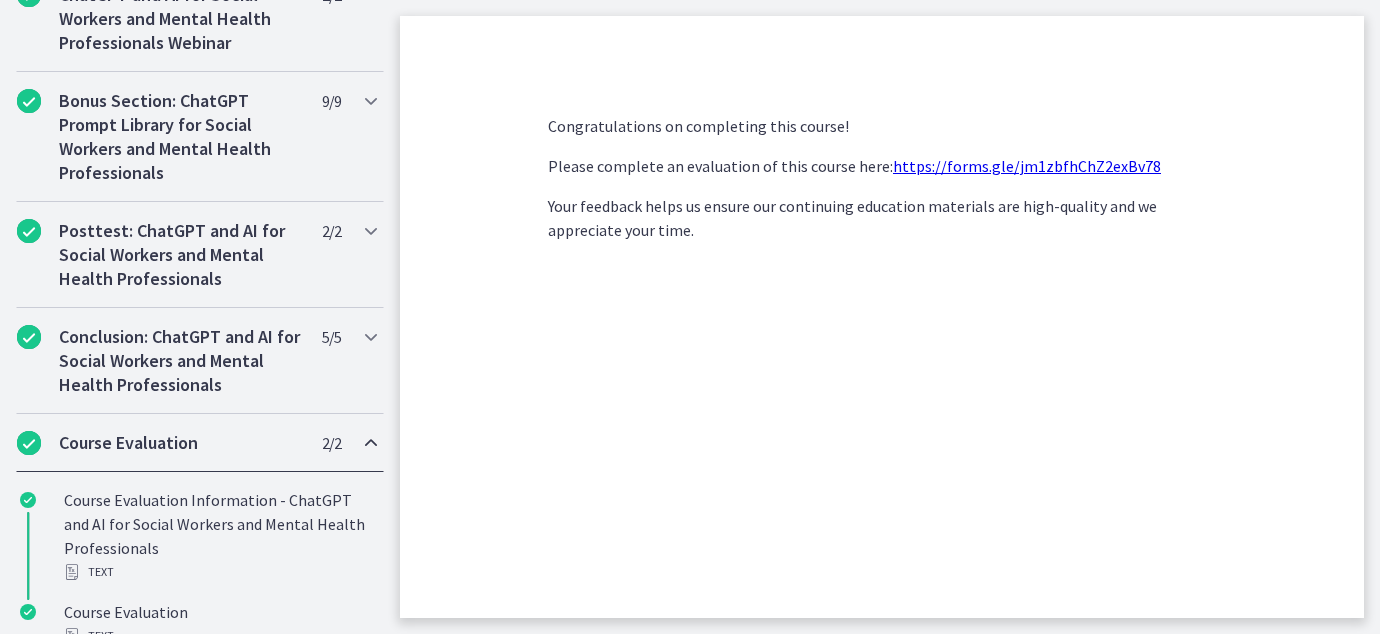 scroll, scrollTop: 1203, scrollLeft: 0, axis: vertical 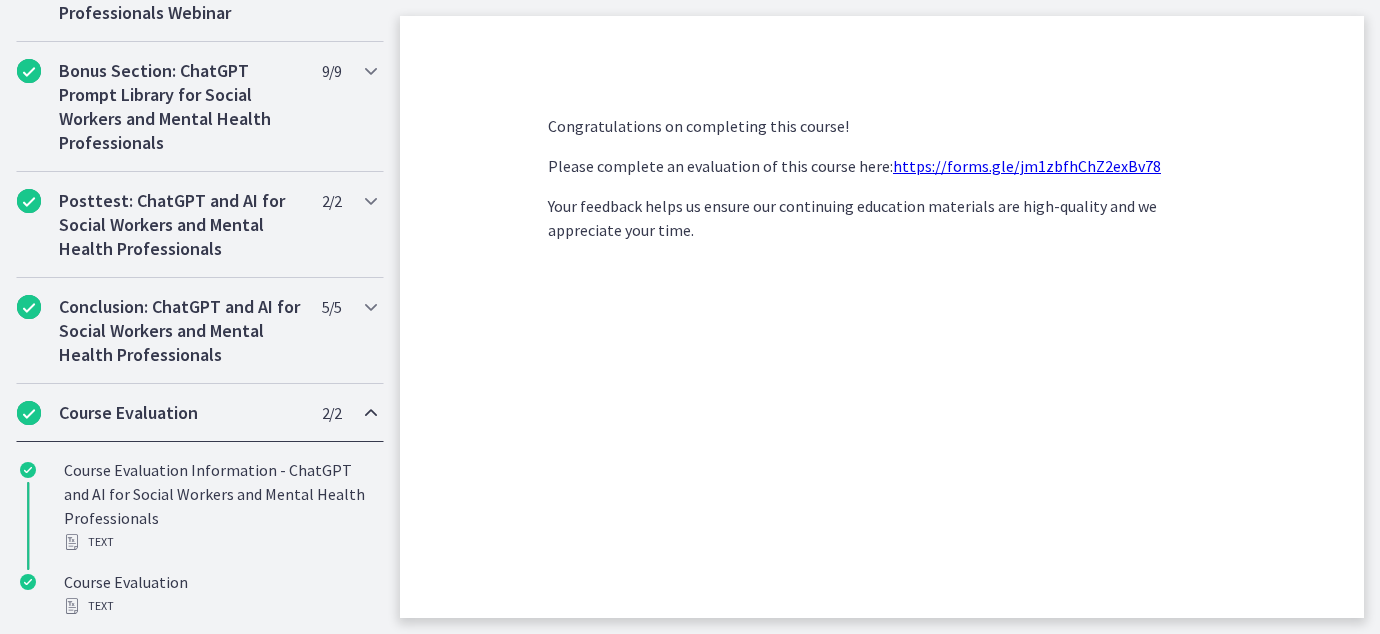 click on "https://forms.gle/jm1zbfhChZ2exBv78" at bounding box center [1027, 166] 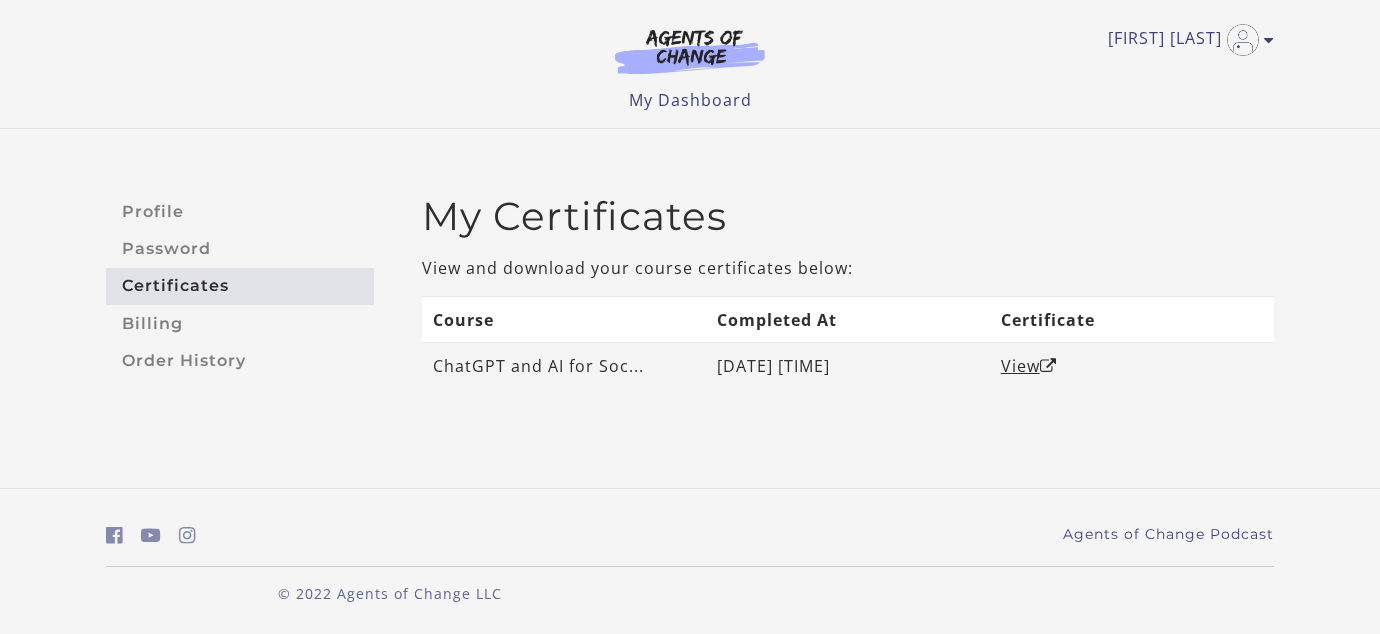 scroll, scrollTop: 0, scrollLeft: 0, axis: both 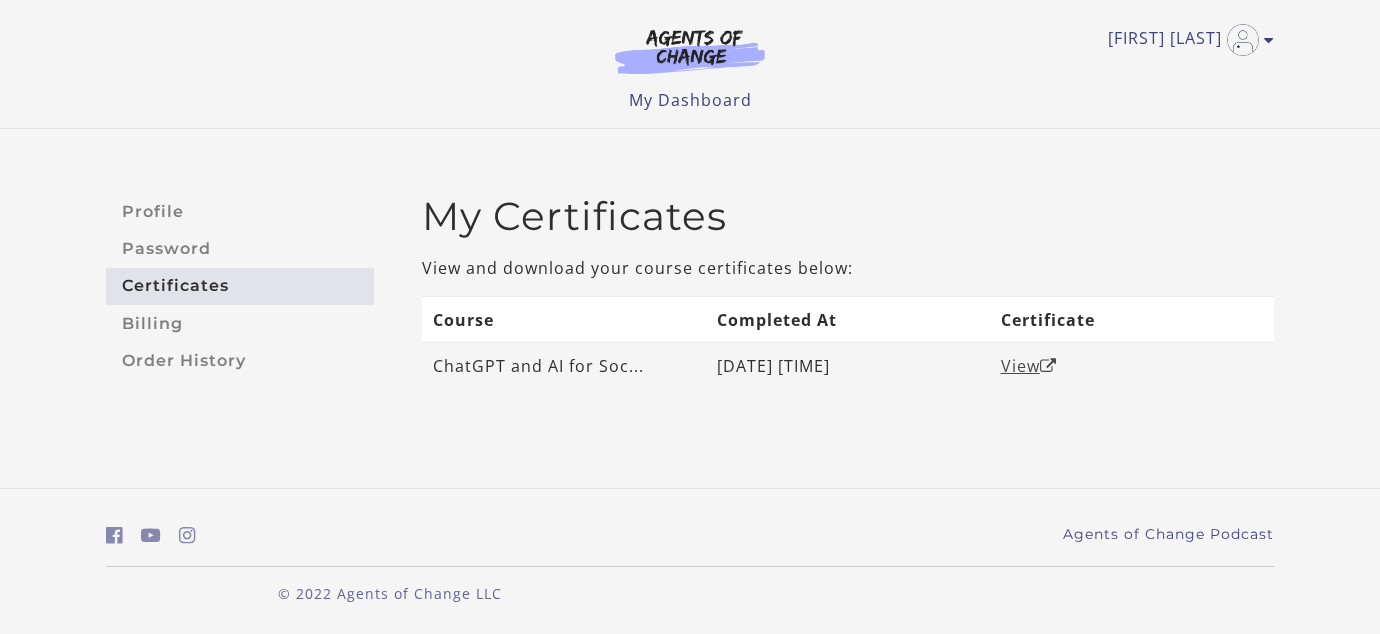 click on "View" at bounding box center (1029, 366) 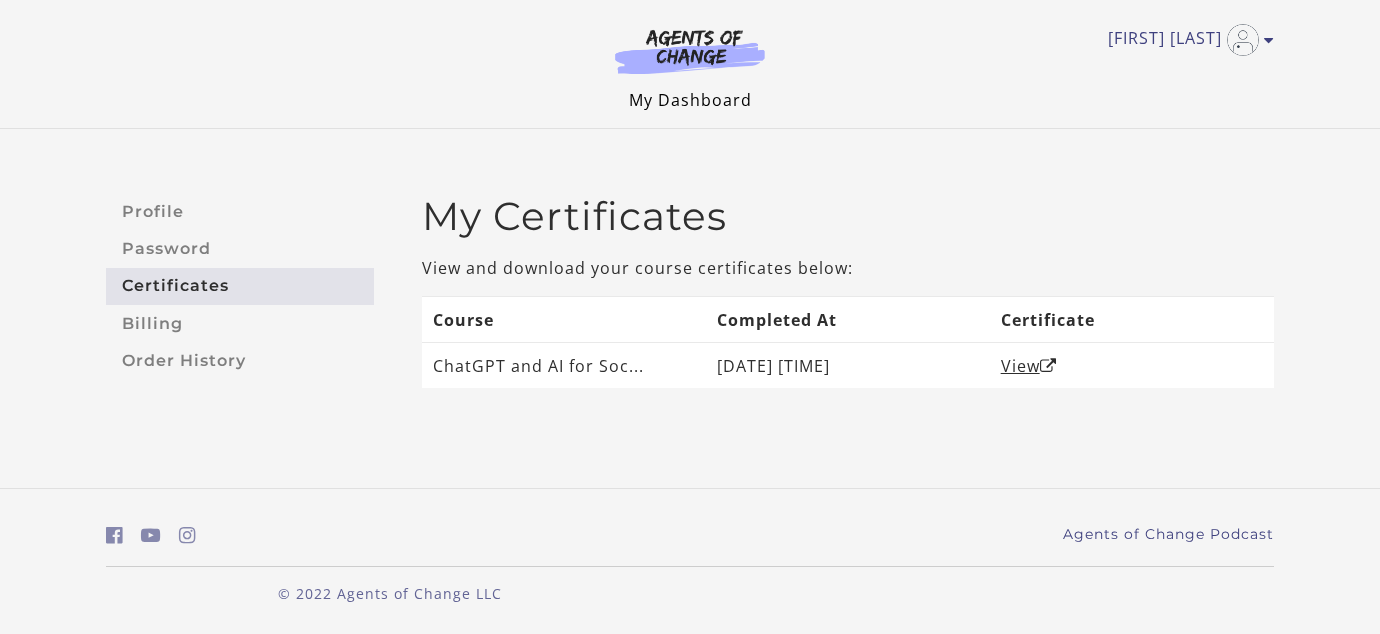 click on "My Dashboard" at bounding box center (690, 100) 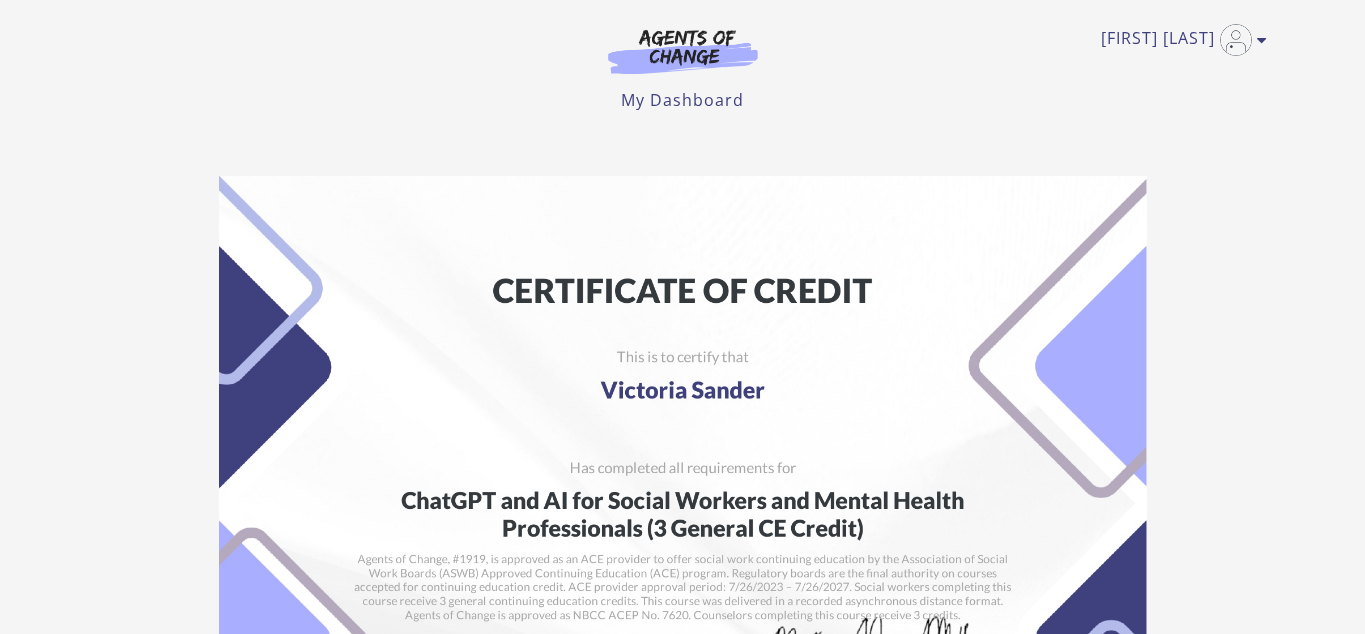 scroll, scrollTop: 0, scrollLeft: 0, axis: both 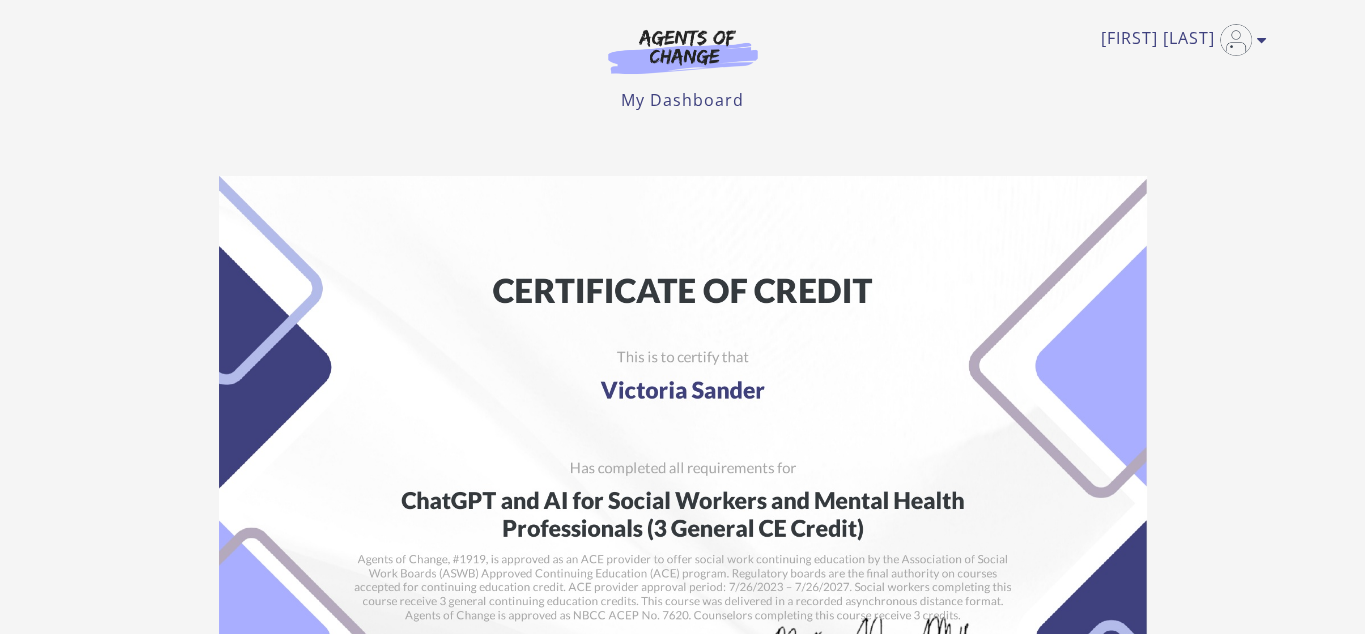 drag, startPoint x: 952, startPoint y: 301, endPoint x: 1220, endPoint y: 179, distance: 294.46222 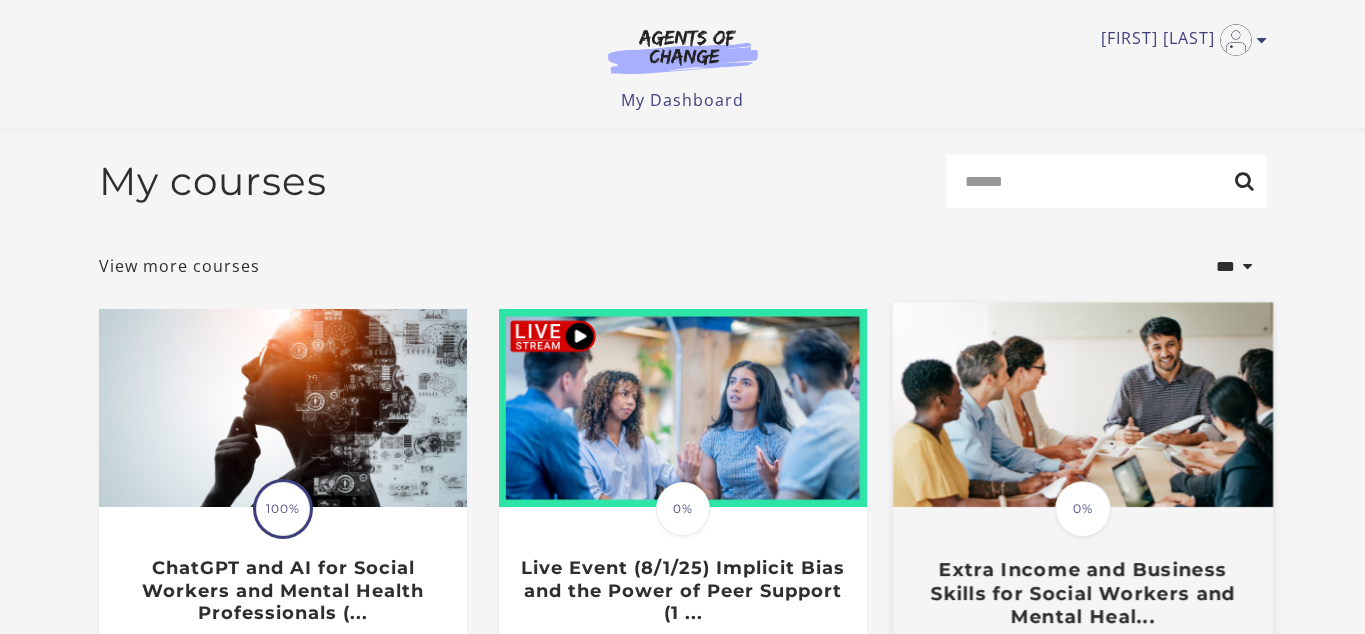 scroll, scrollTop: 285, scrollLeft: 0, axis: vertical 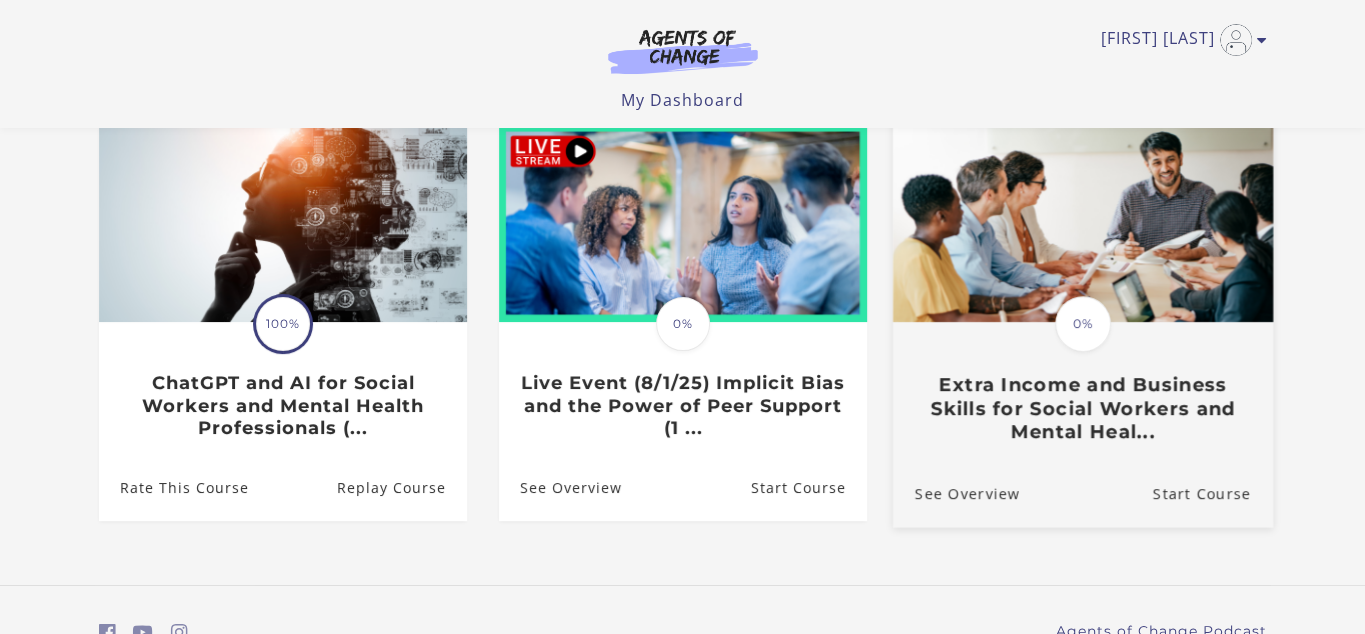 click at bounding box center (1082, 220) 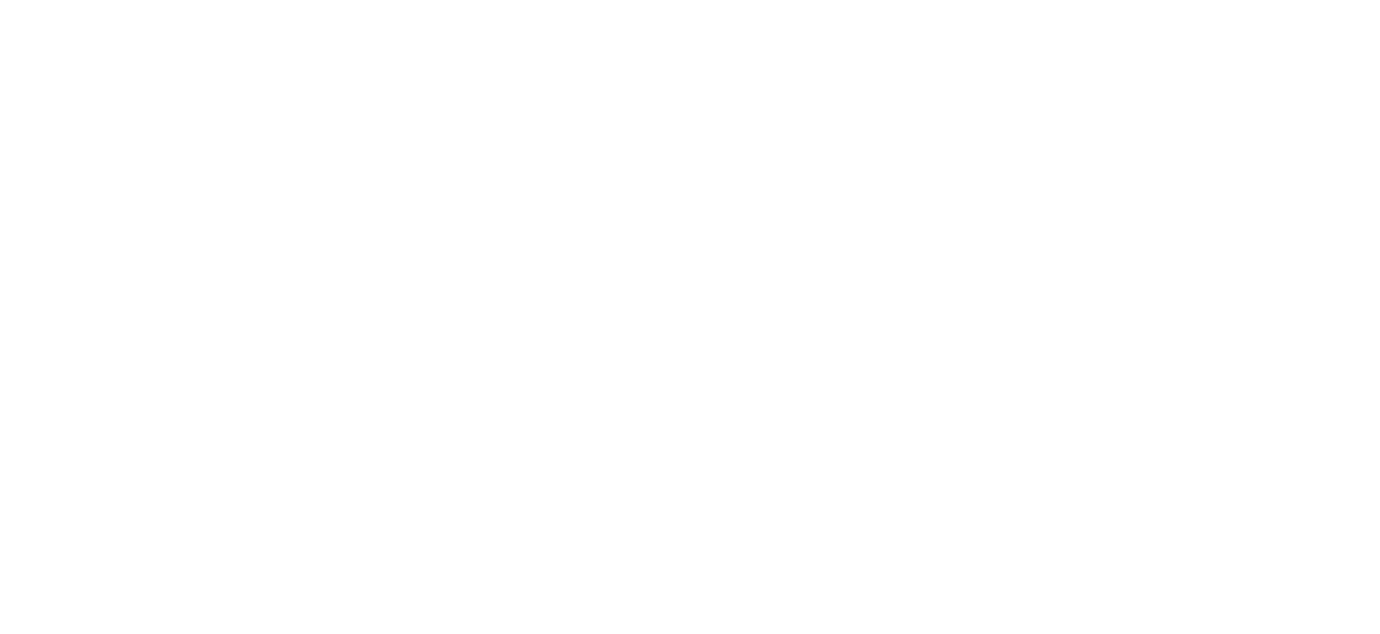scroll, scrollTop: 0, scrollLeft: 0, axis: both 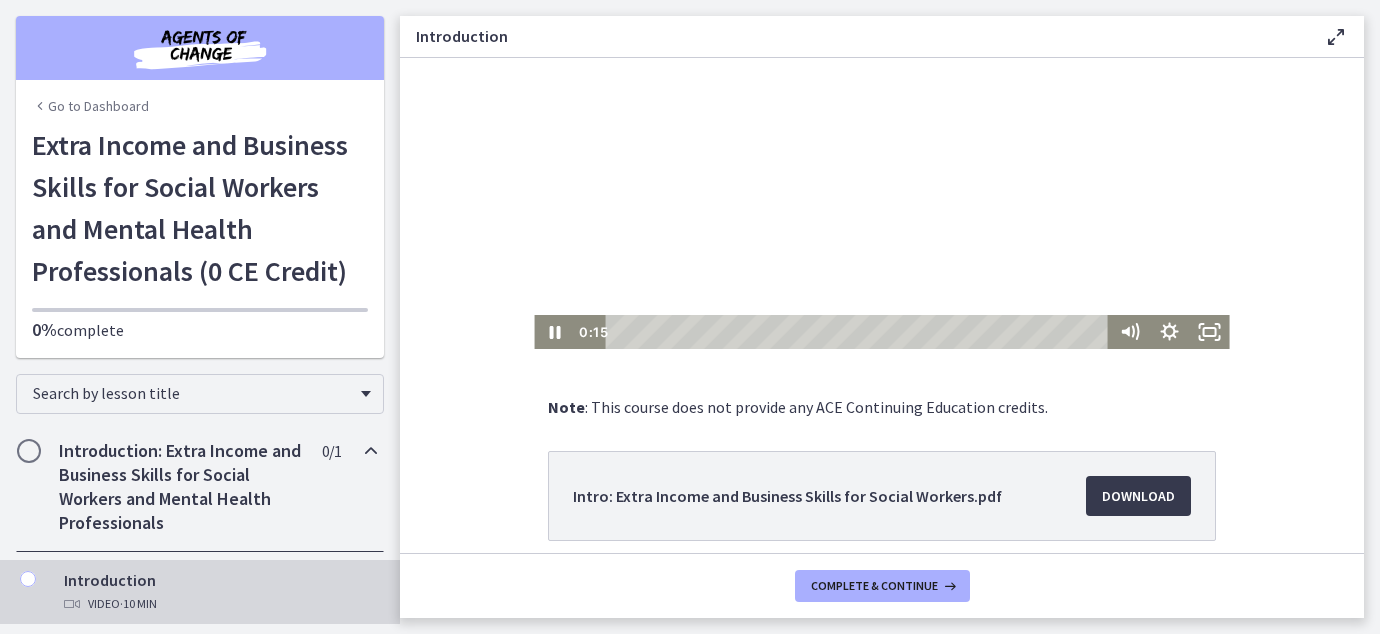 click at bounding box center [881, 153] 